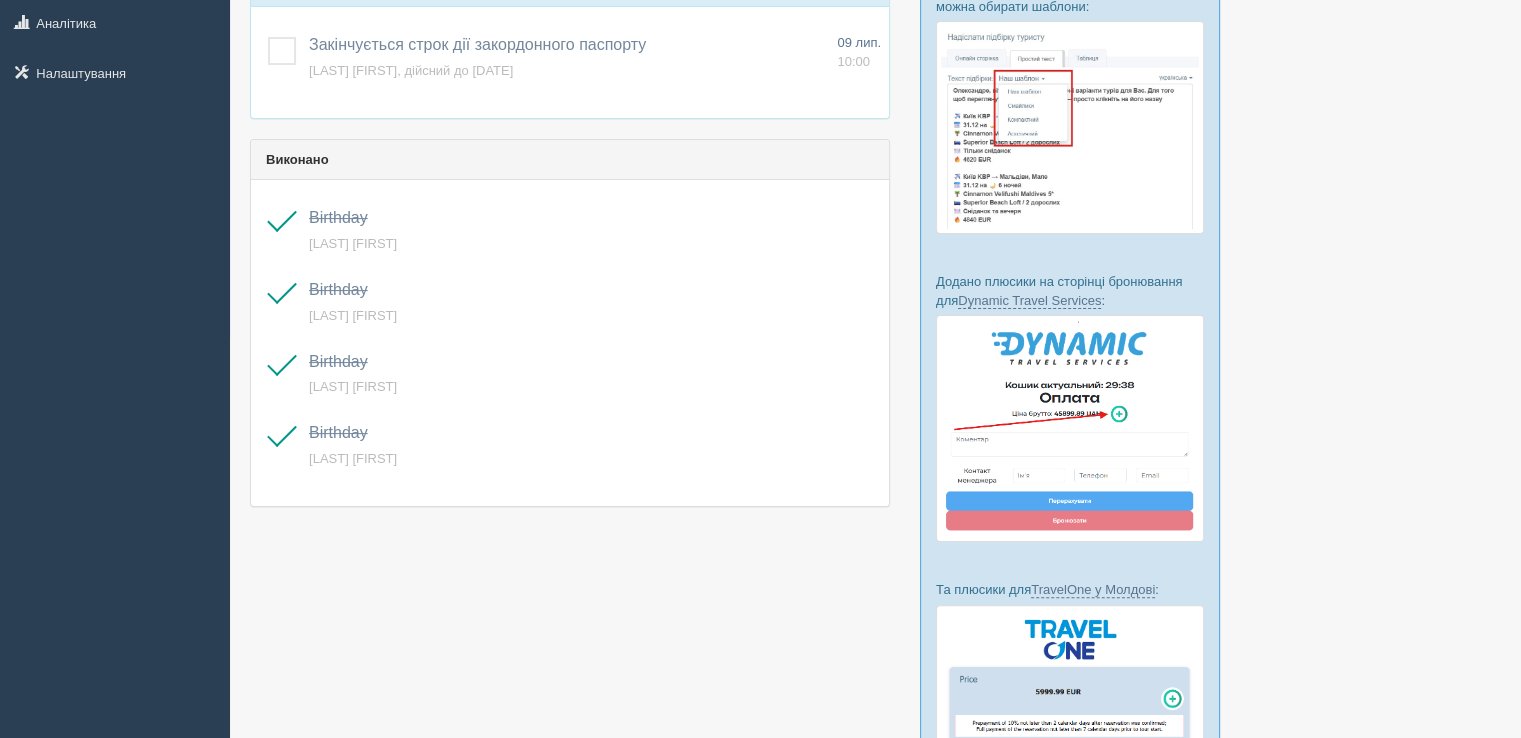 scroll, scrollTop: 0, scrollLeft: 0, axis: both 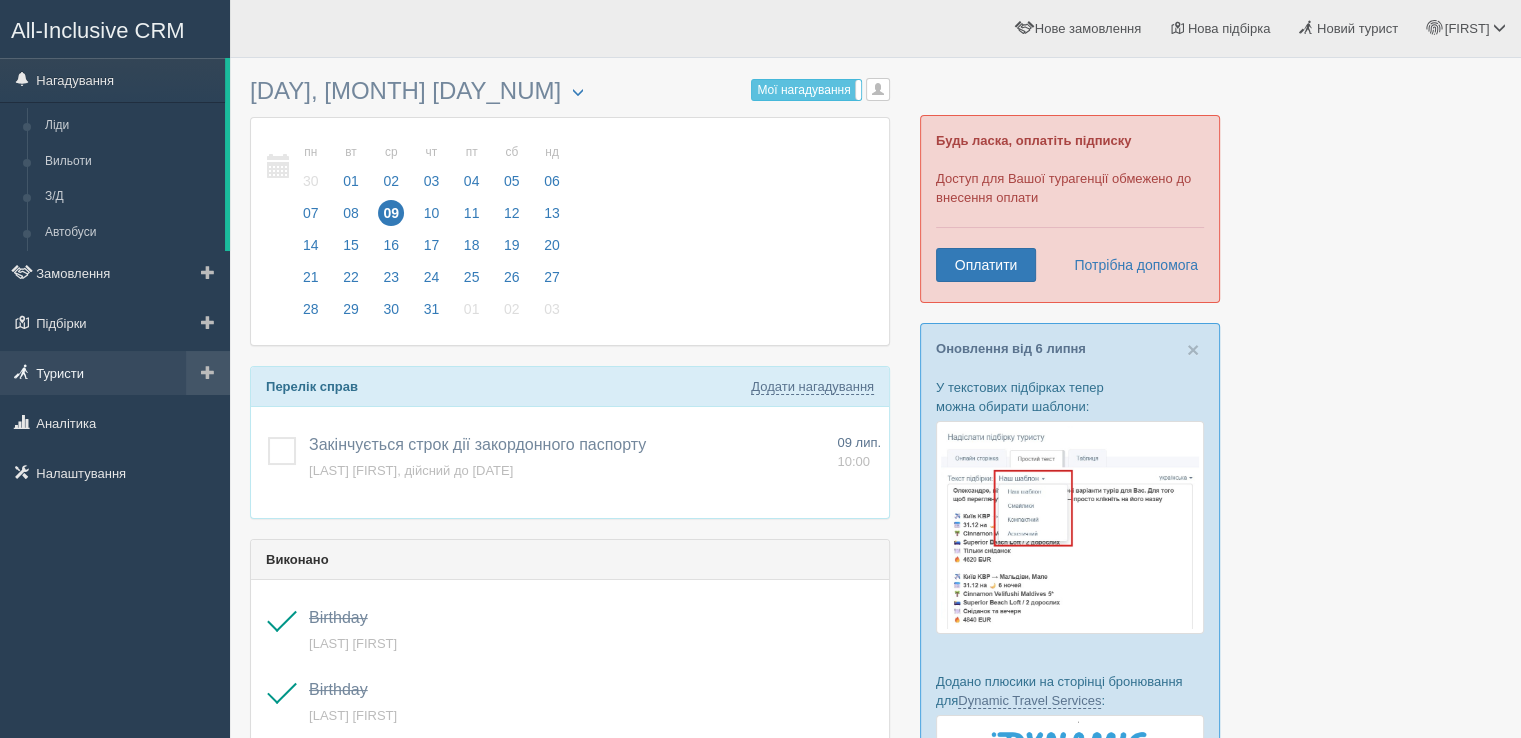 click on "Туристи" at bounding box center (115, 373) 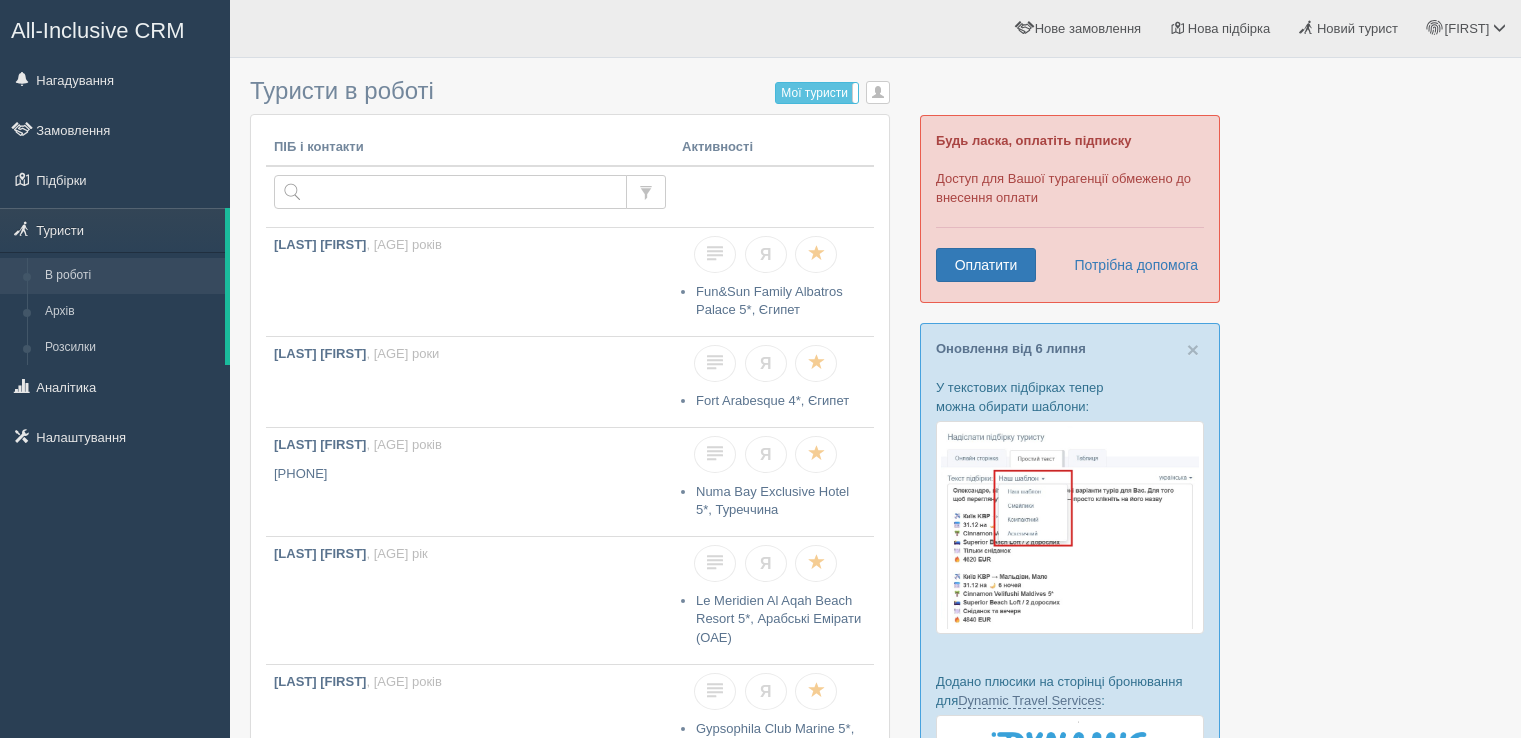 scroll, scrollTop: 0, scrollLeft: 0, axis: both 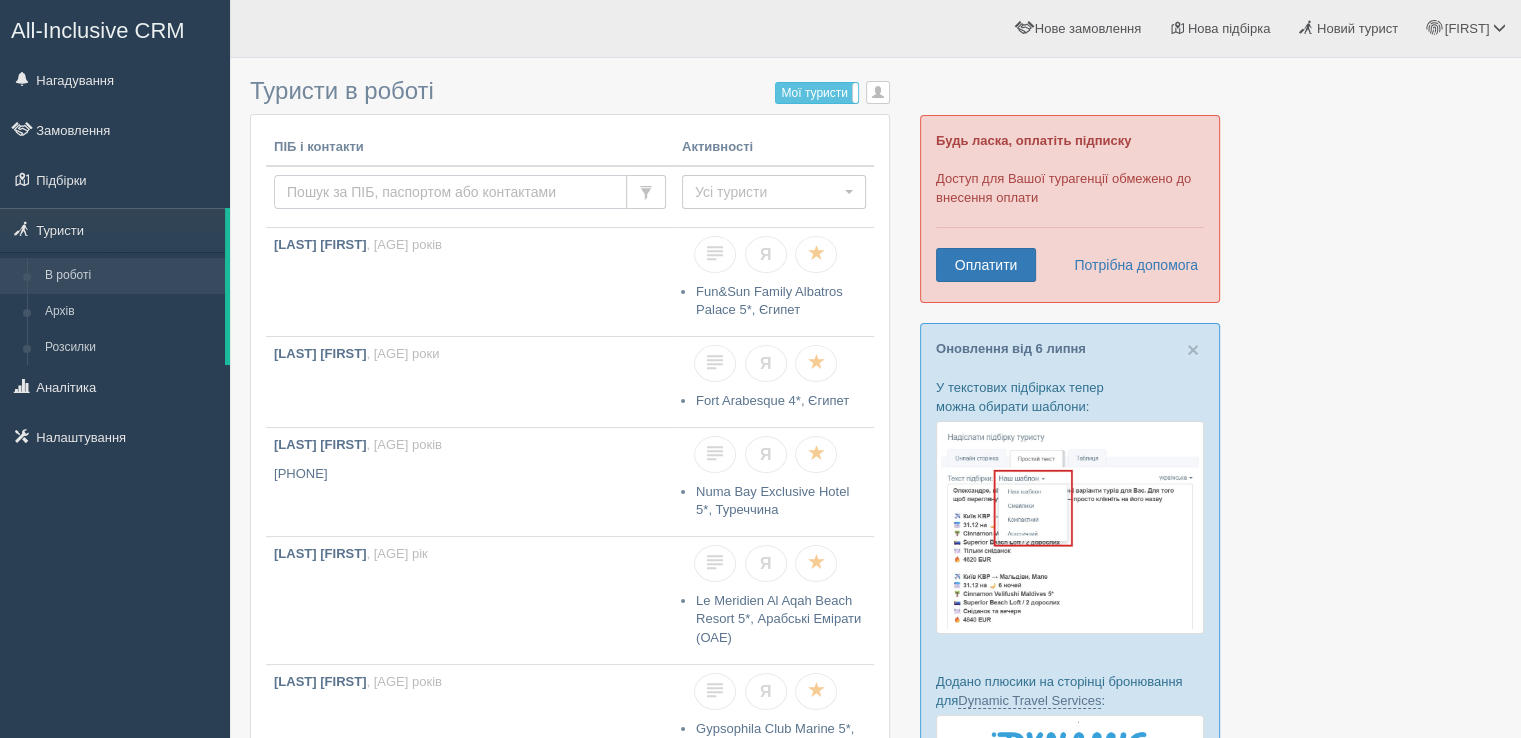 click at bounding box center (450, 192) 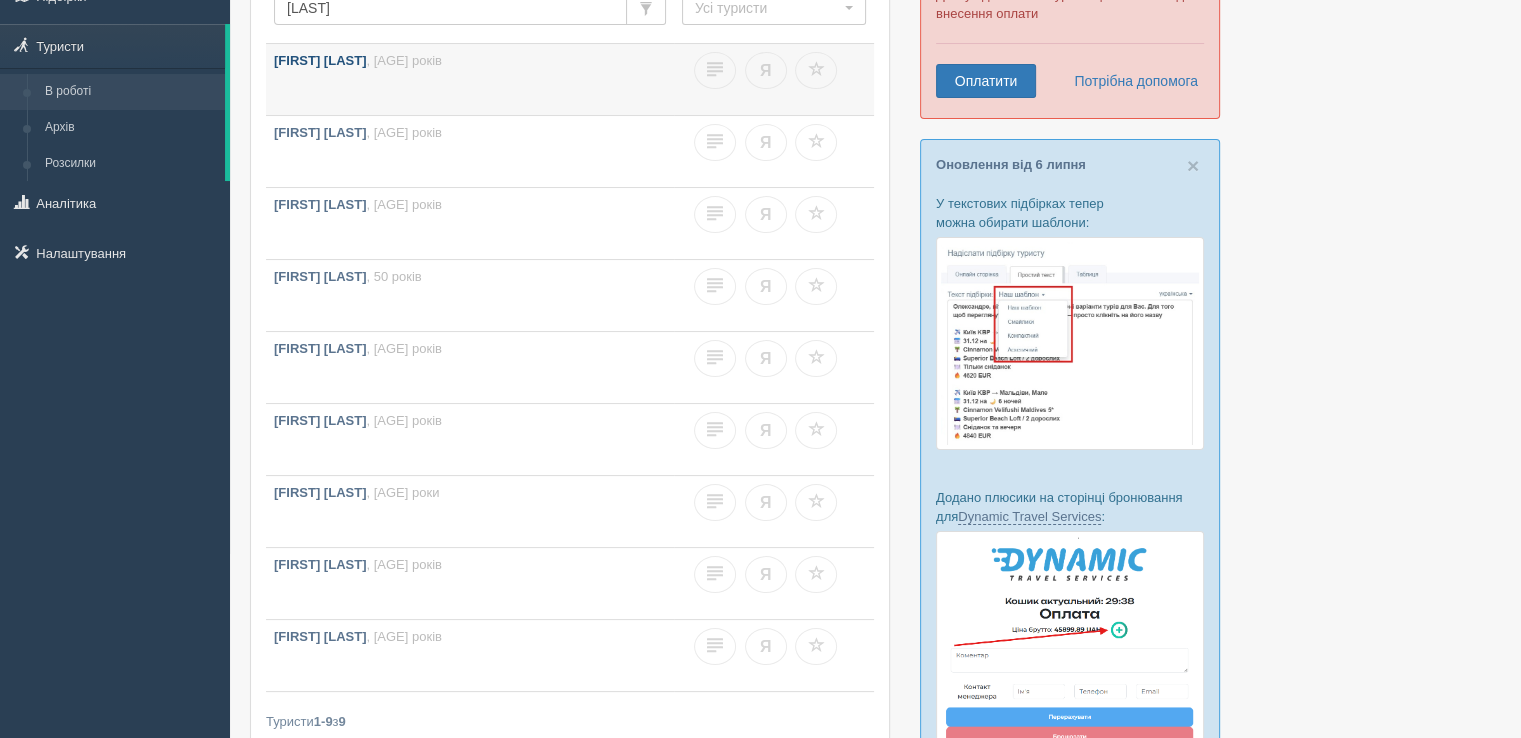 scroll, scrollTop: 200, scrollLeft: 0, axis: vertical 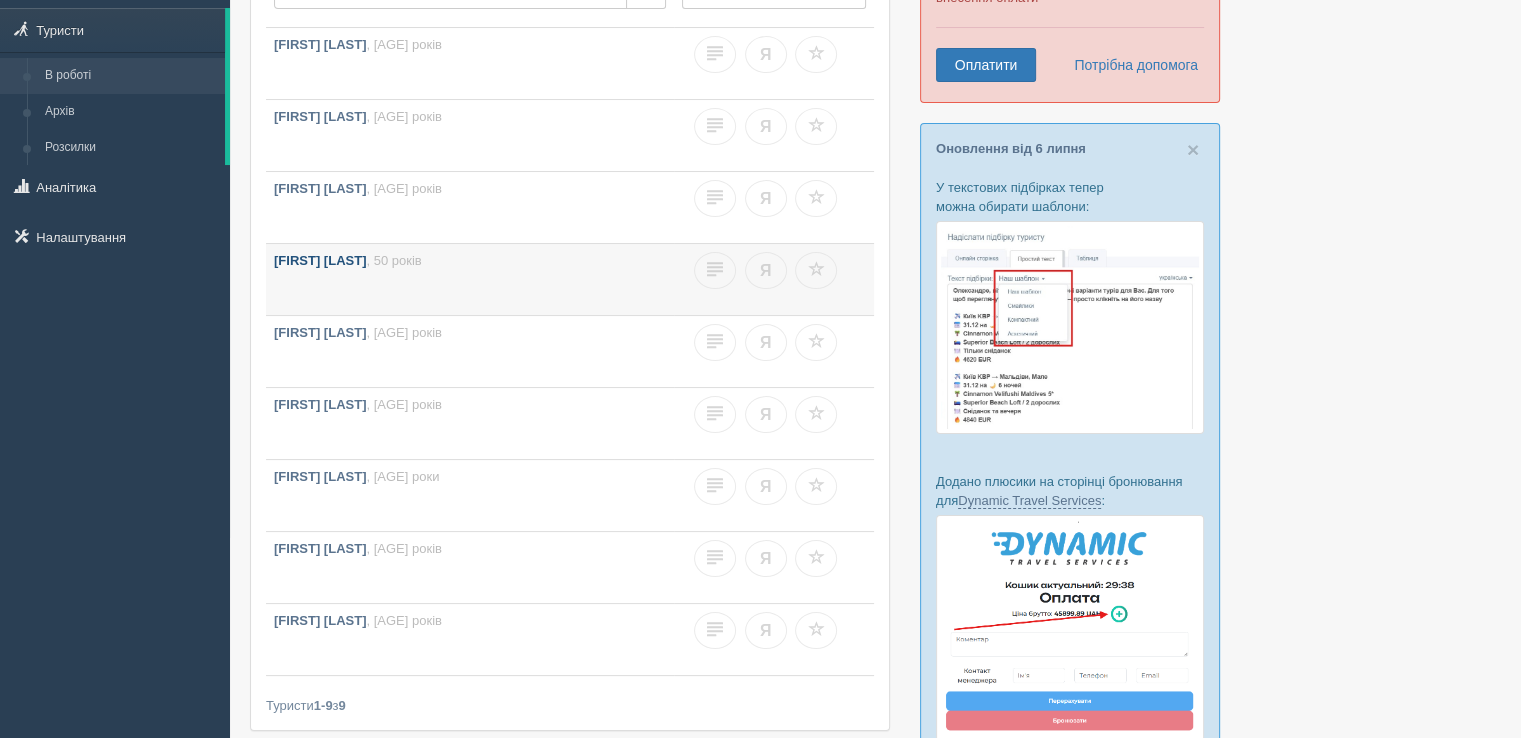 click on ",
50 років" at bounding box center (393, 260) 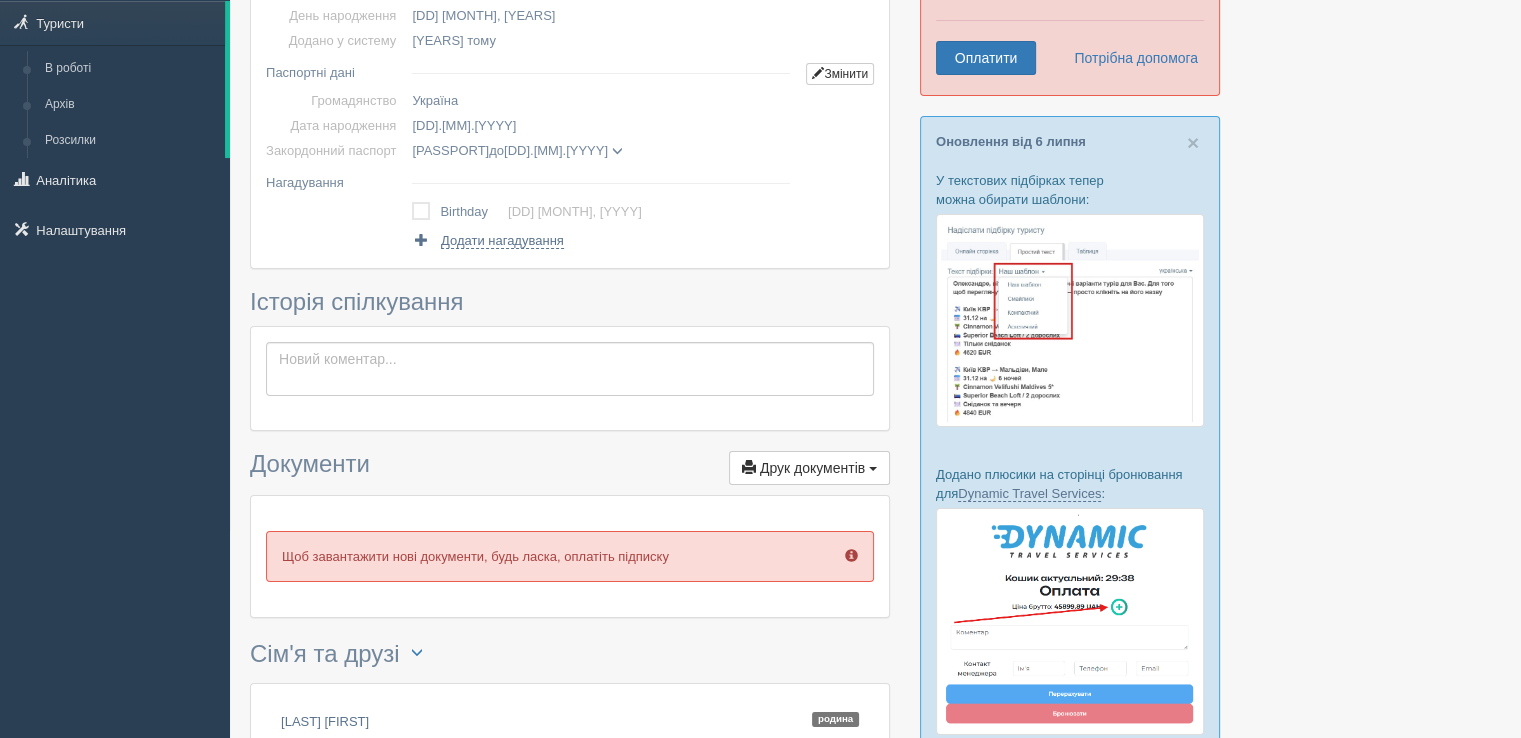 scroll, scrollTop: 666, scrollLeft: 0, axis: vertical 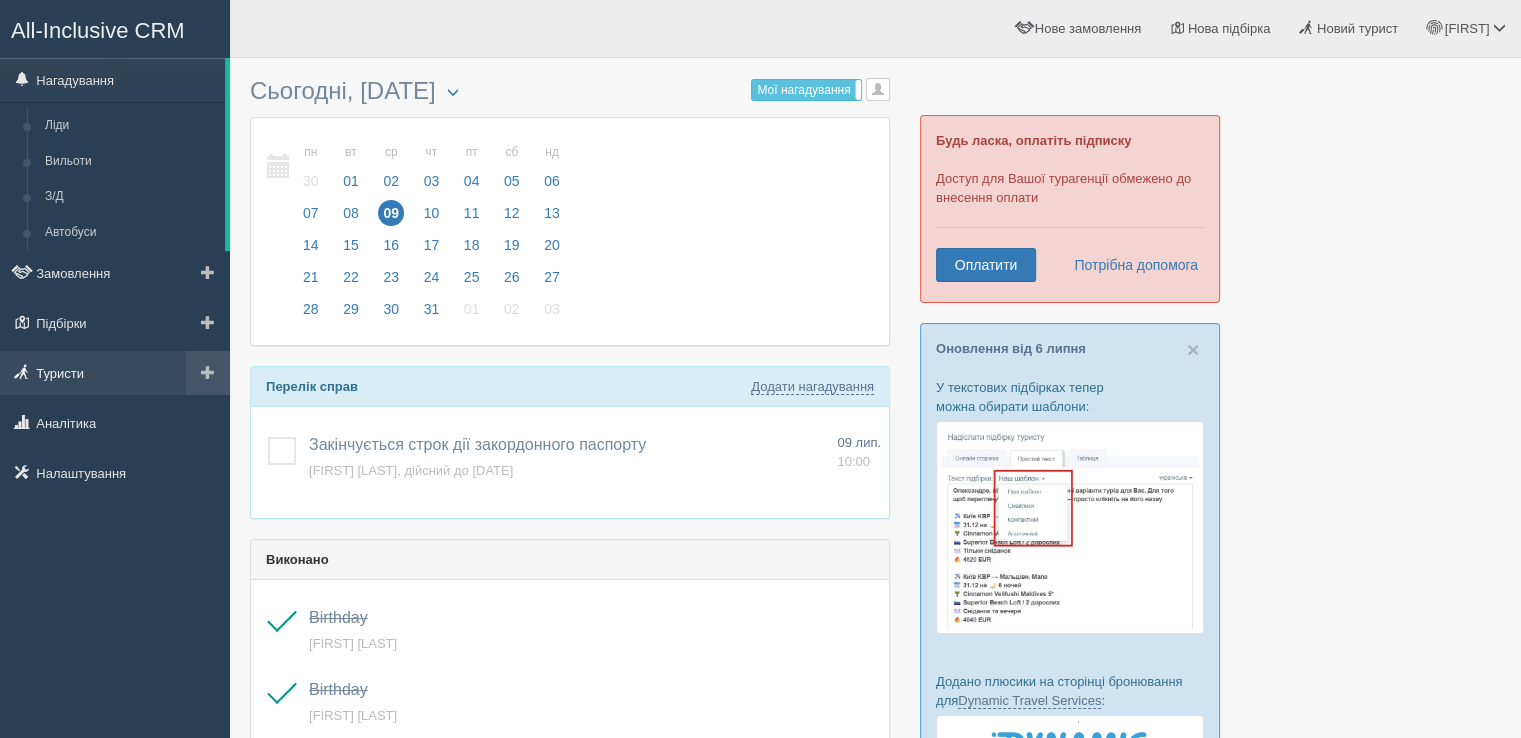 click on "Туристи" at bounding box center (115, 373) 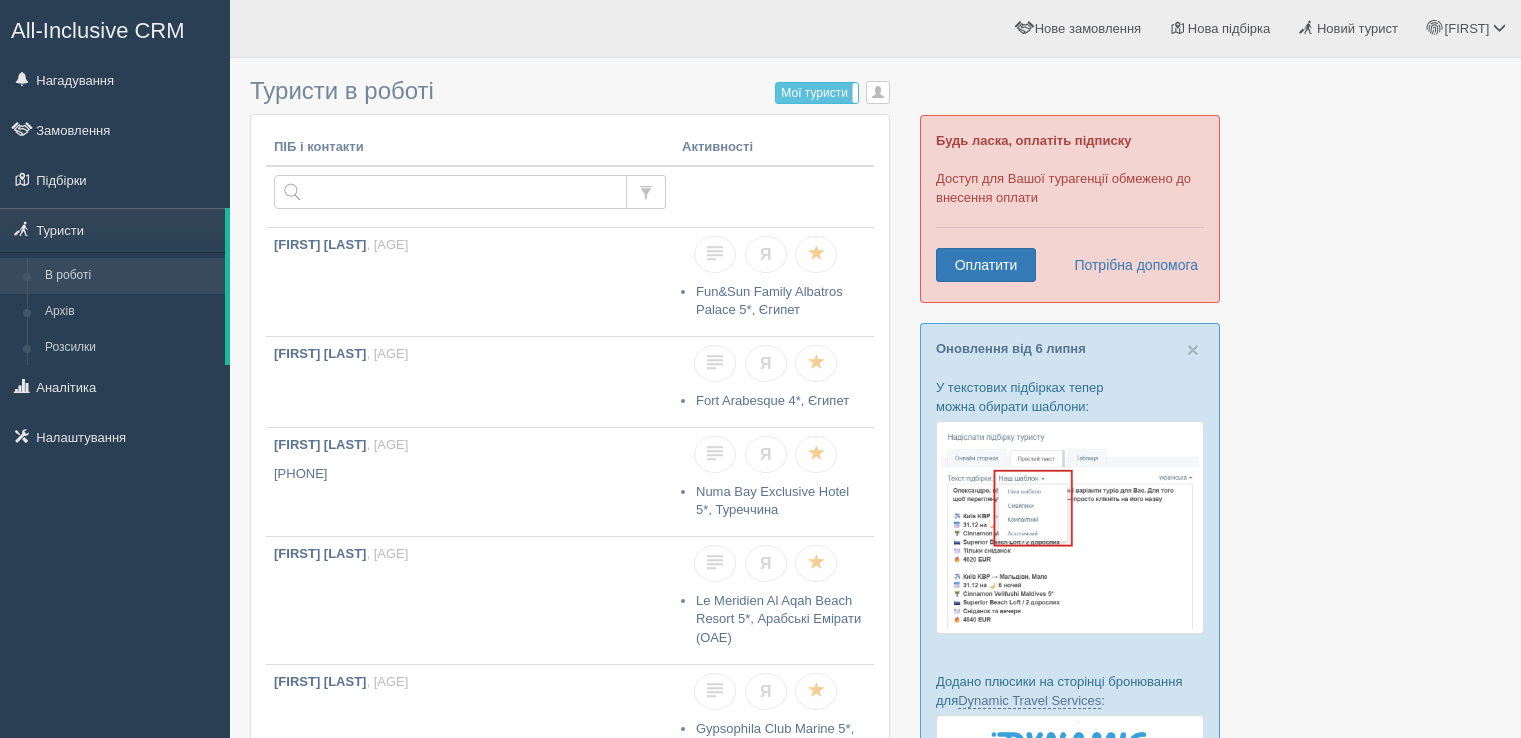 scroll, scrollTop: 0, scrollLeft: 0, axis: both 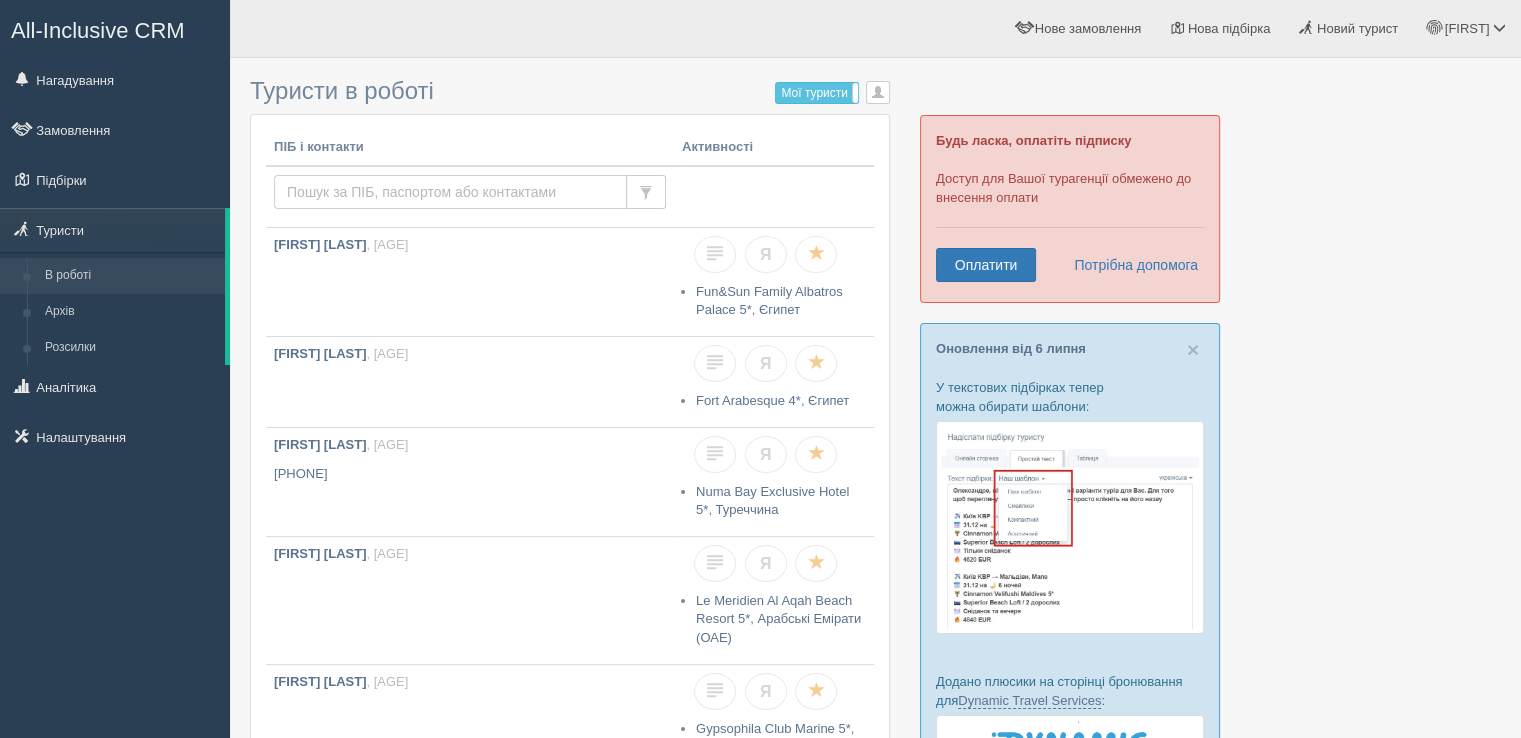 click at bounding box center (450, 192) 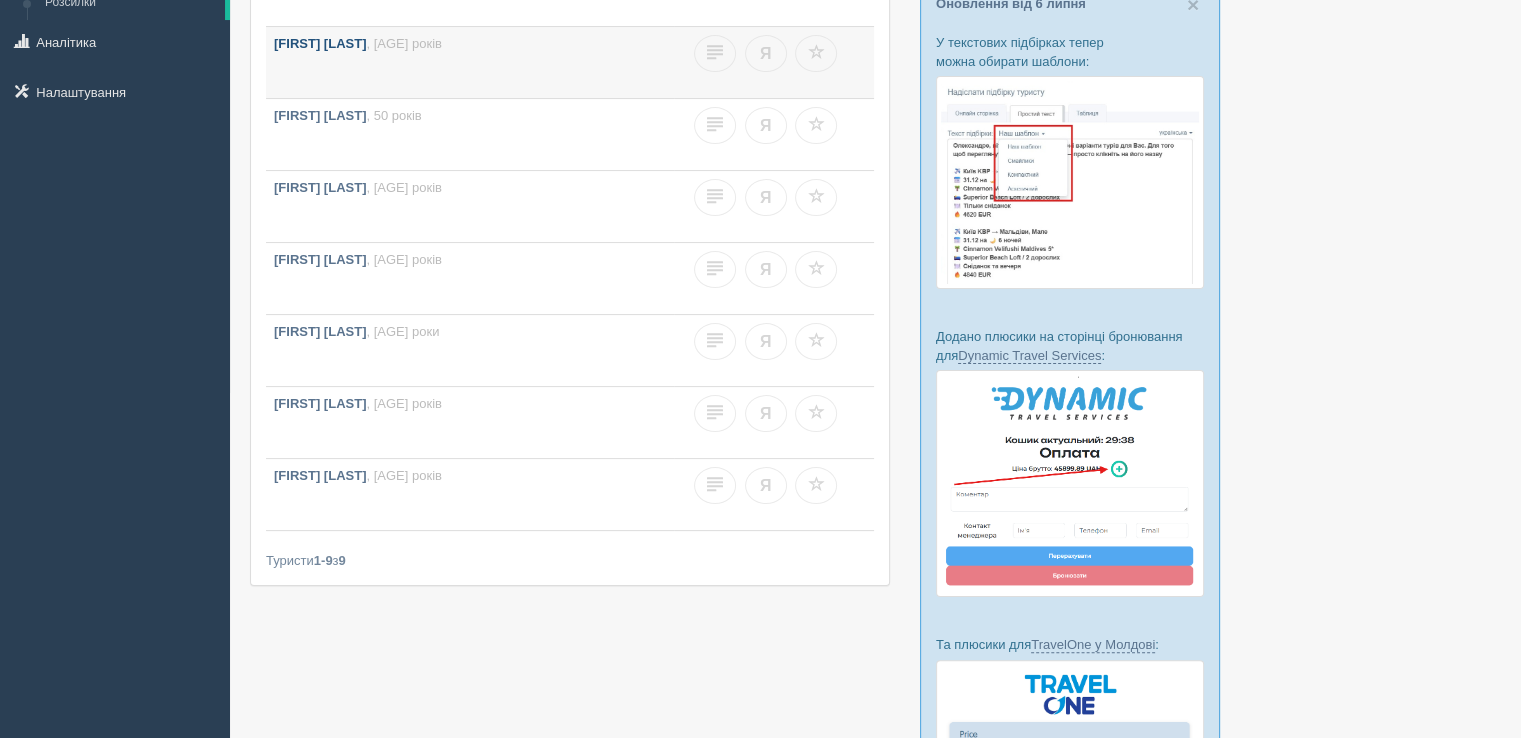scroll, scrollTop: 200, scrollLeft: 0, axis: vertical 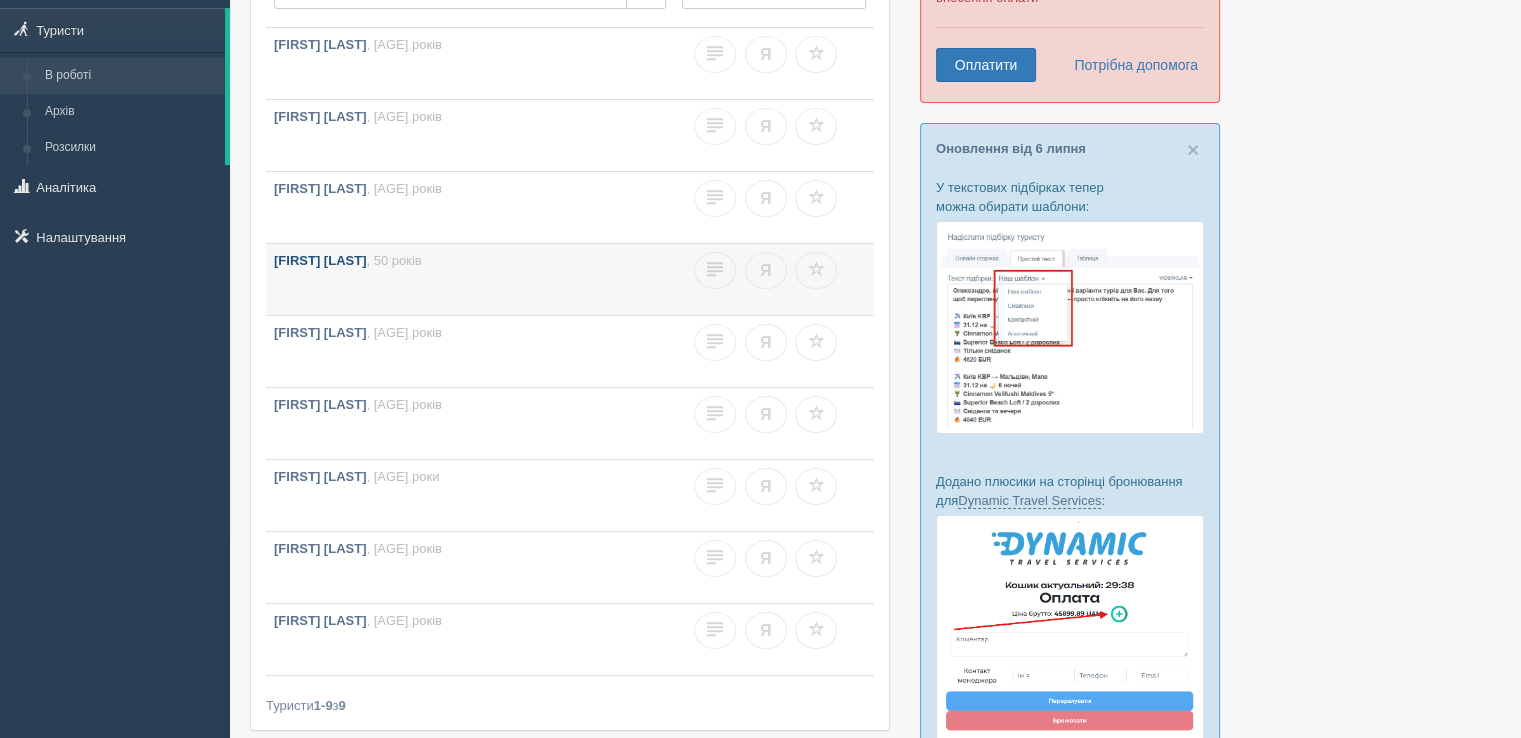 click on ",
50 років" at bounding box center (393, 260) 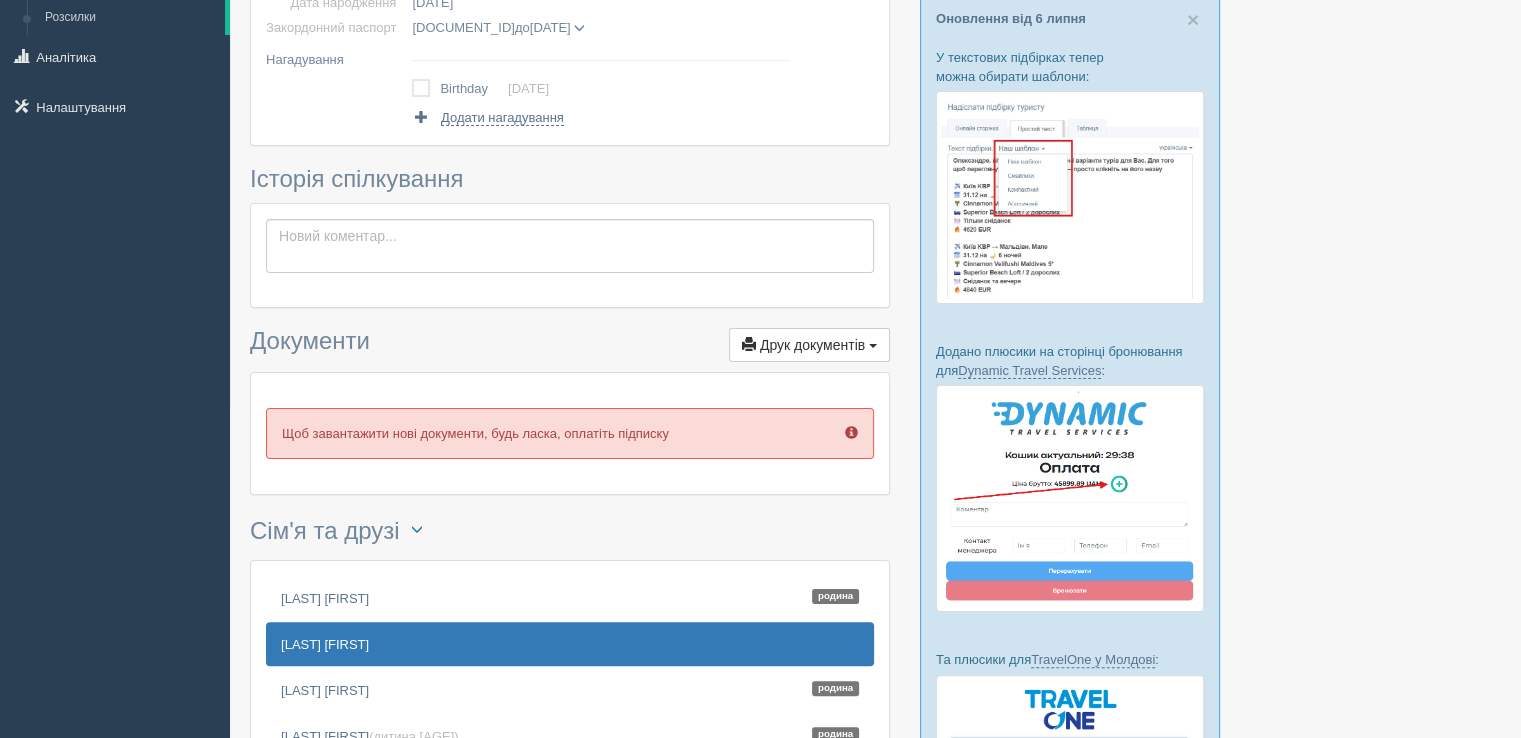 scroll, scrollTop: 66, scrollLeft: 0, axis: vertical 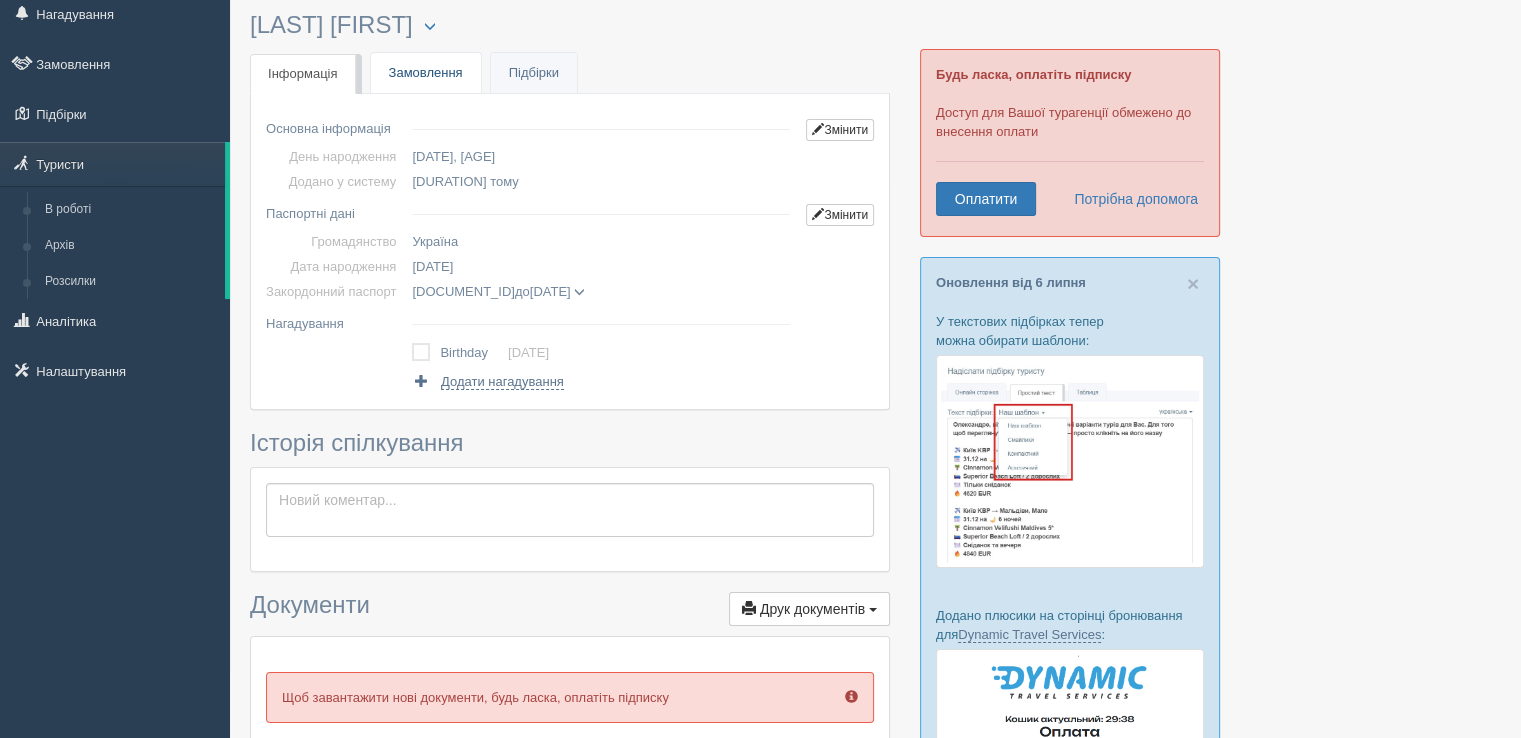 click on "Замовлення" at bounding box center (426, 73) 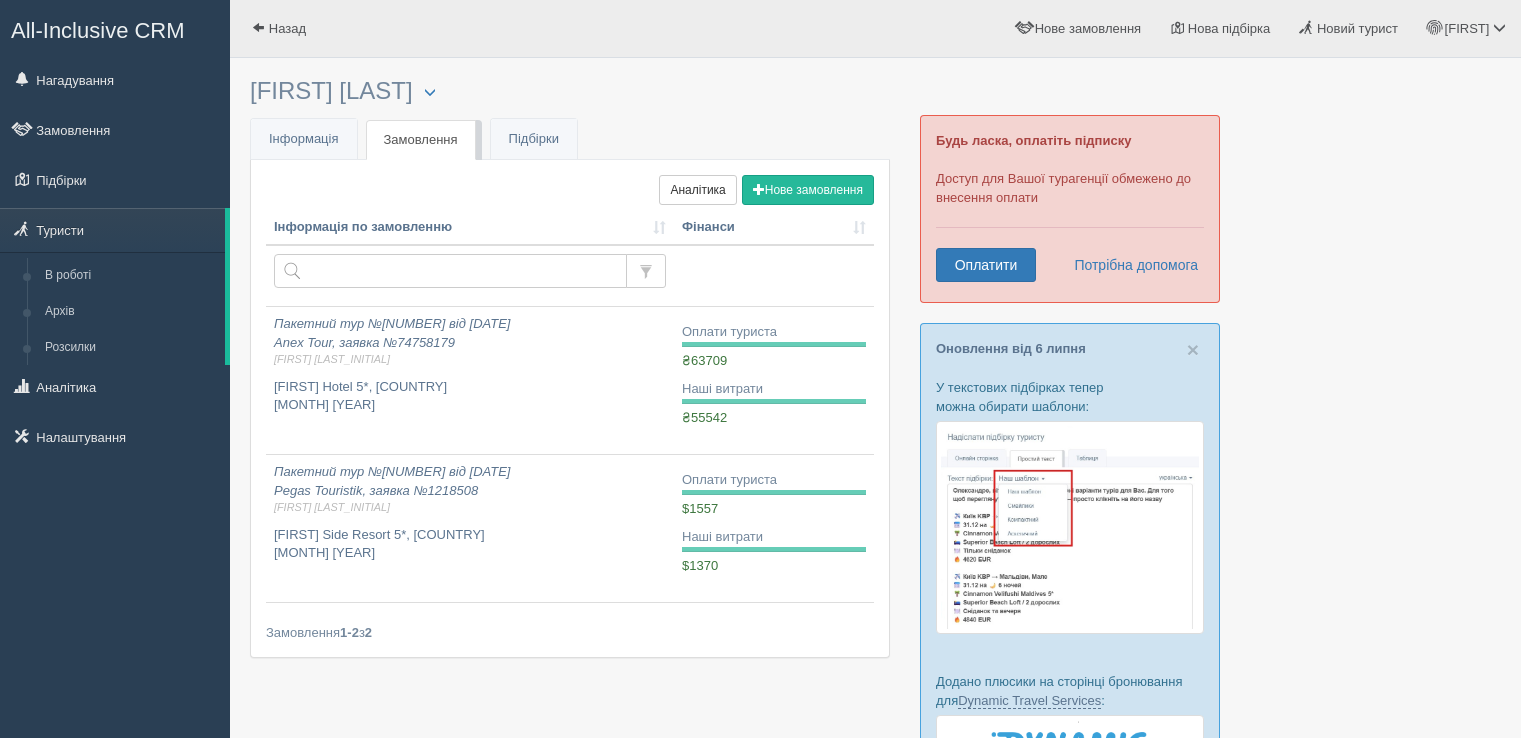 scroll, scrollTop: 0, scrollLeft: 0, axis: both 